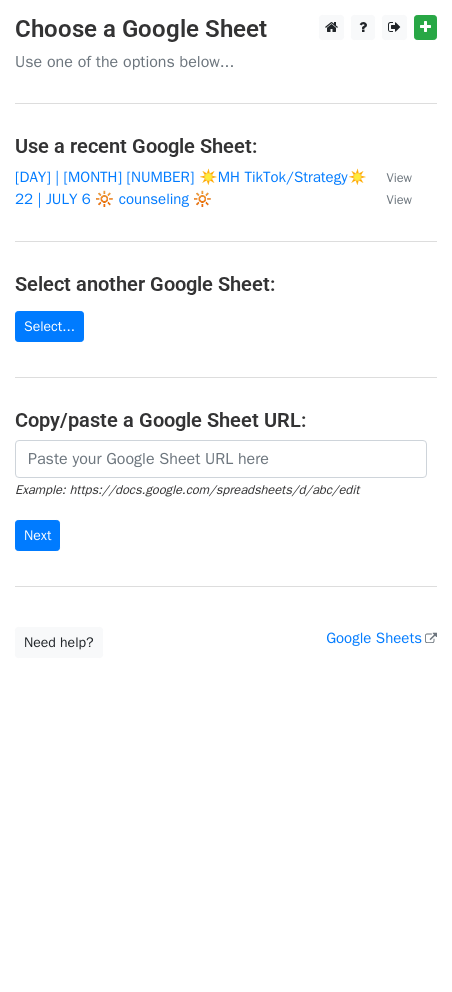 scroll, scrollTop: 0, scrollLeft: 0, axis: both 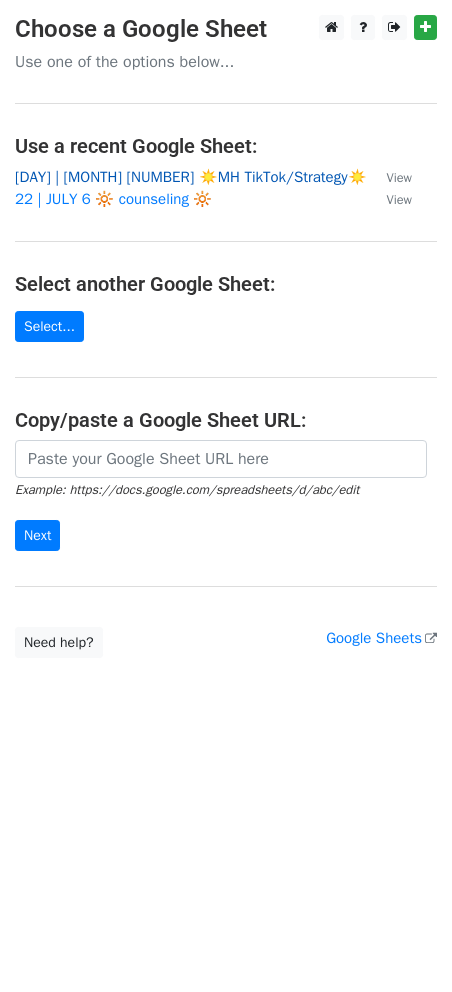 click on "22 | AUG 6 ☀️MH TikTok/Strategy☀️" at bounding box center (191, 177) 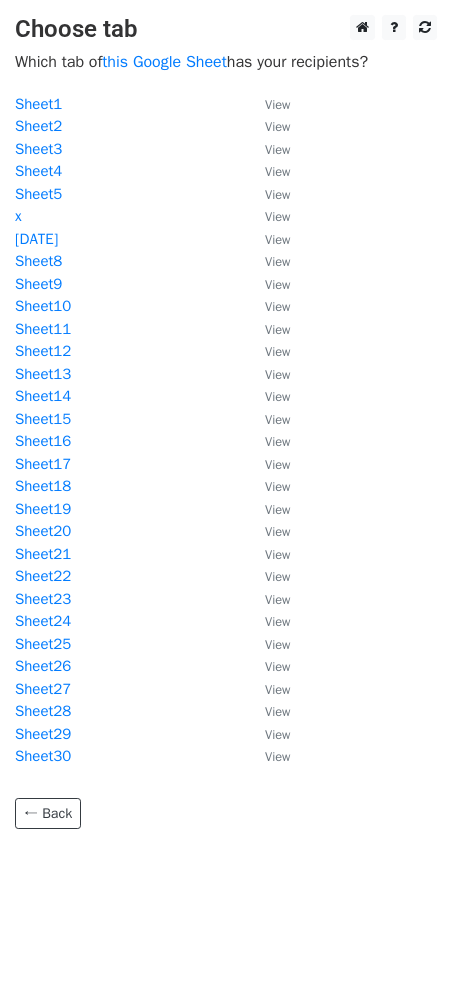 scroll, scrollTop: 0, scrollLeft: 0, axis: both 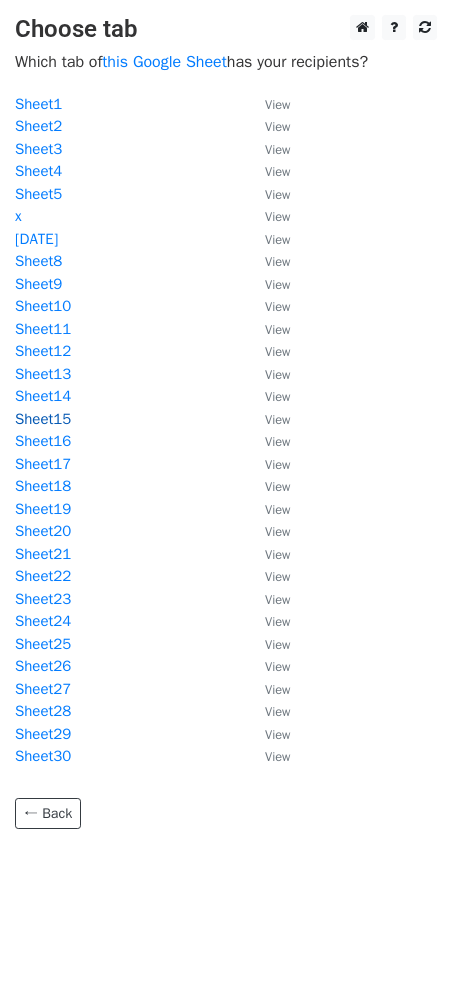 click on "Sheet15" at bounding box center [43, 419] 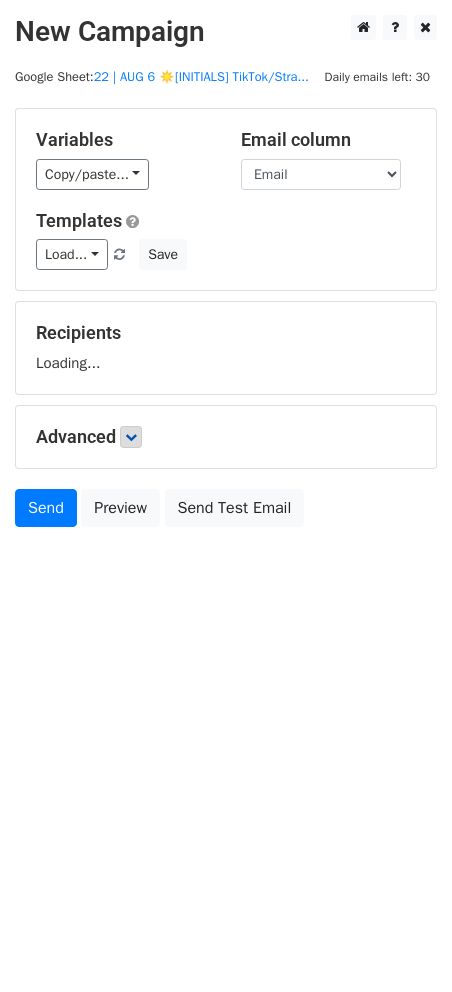 scroll, scrollTop: 0, scrollLeft: 0, axis: both 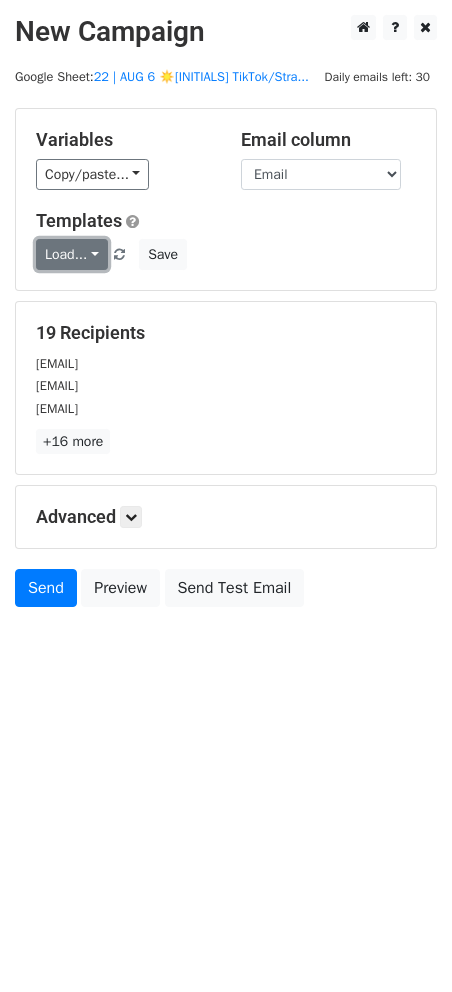 click on "Load..." at bounding box center (72, 254) 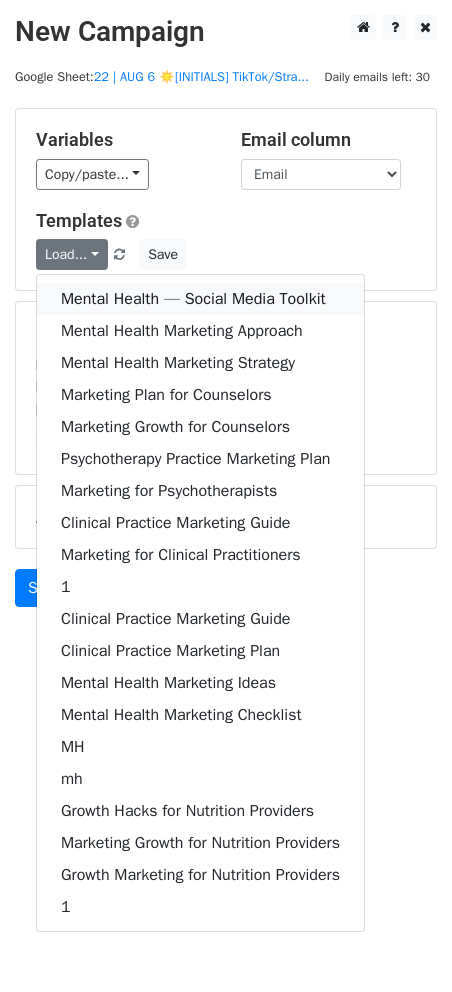 click on "Mental Health — Social Media Toolkit" at bounding box center [200, 299] 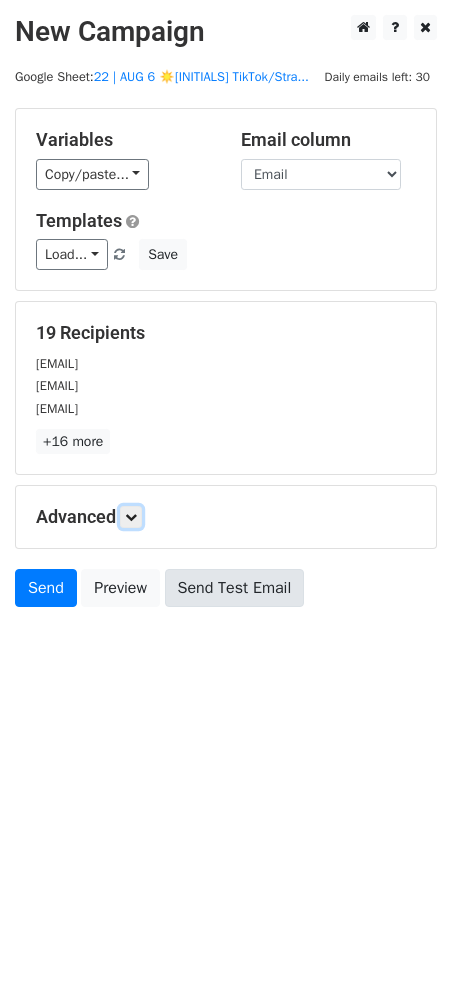 drag, startPoint x: 139, startPoint y: 513, endPoint x: 203, endPoint y: 624, distance: 128.12885 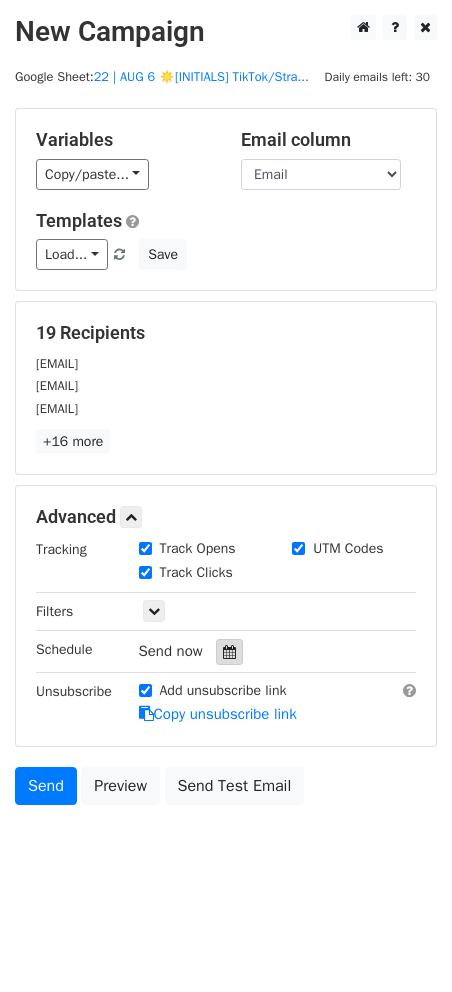 click at bounding box center [229, 652] 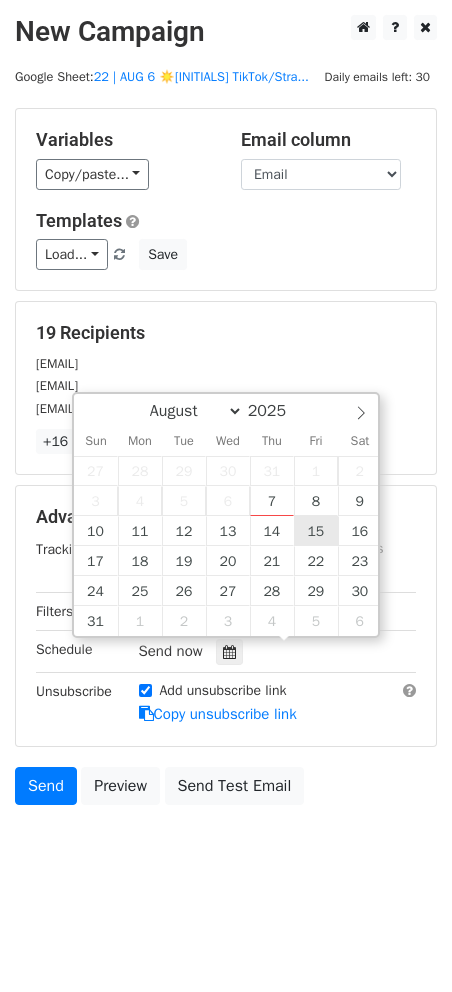 type on "2025-08-15 12:00" 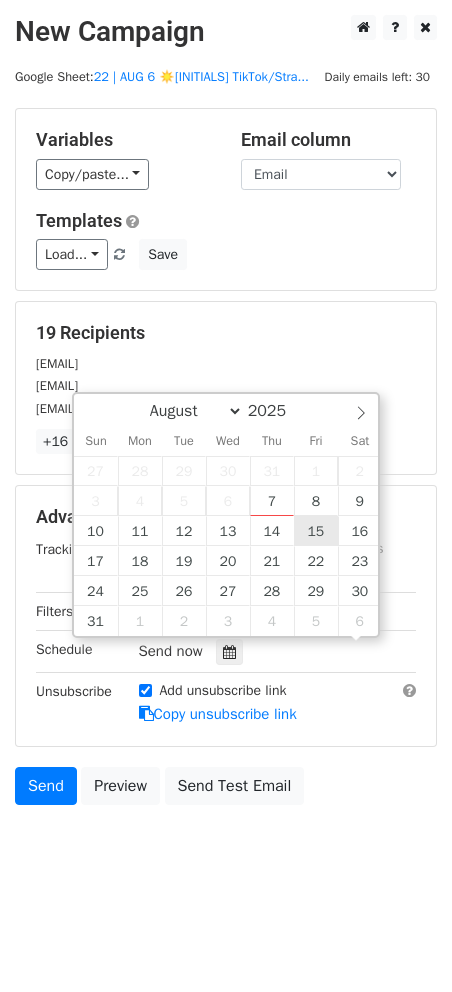 scroll, scrollTop: 1, scrollLeft: 0, axis: vertical 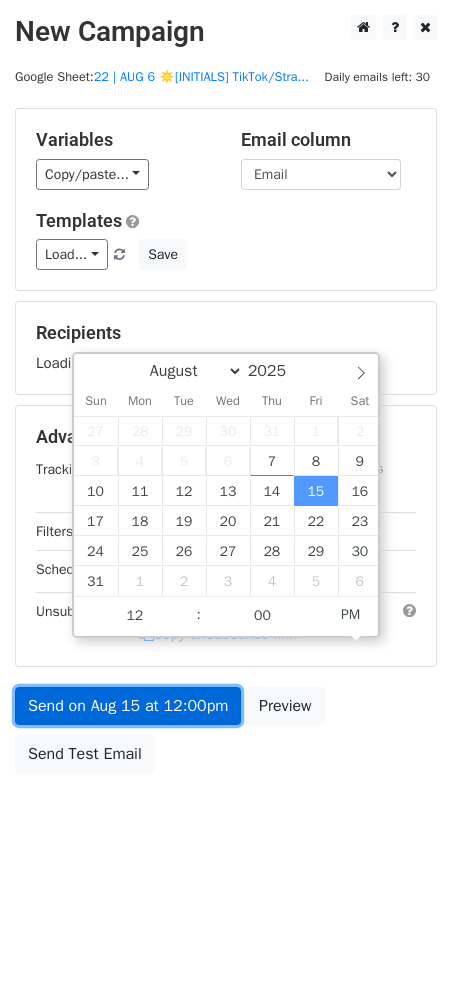 click on "Send on Aug 15 at 12:00pm" at bounding box center [128, 706] 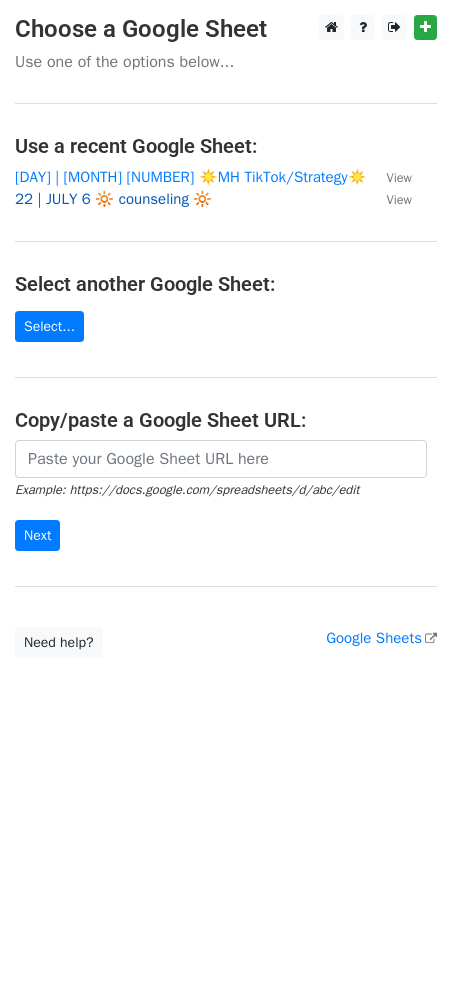 scroll, scrollTop: 0, scrollLeft: 0, axis: both 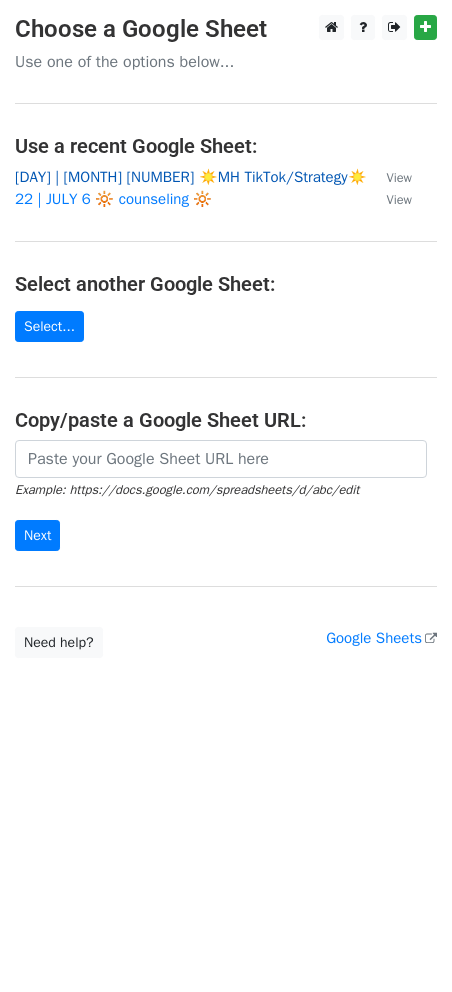click on "22 | AUG 6 ☀️MH TikTok/Strategy☀️" at bounding box center [191, 177] 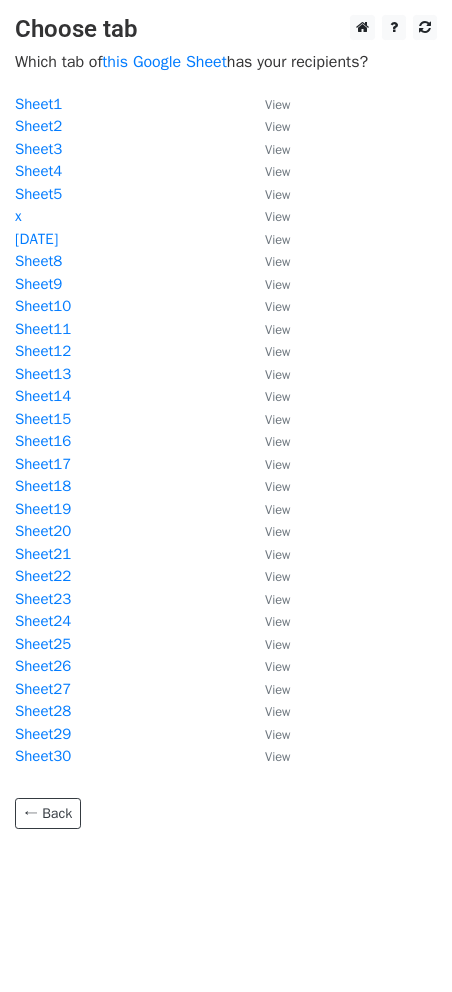 scroll, scrollTop: 0, scrollLeft: 0, axis: both 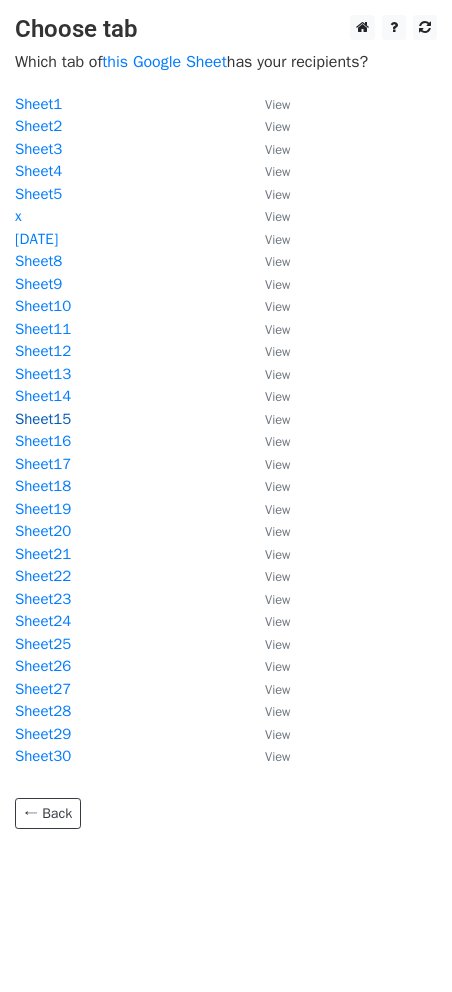click on "Sheet15" at bounding box center (43, 419) 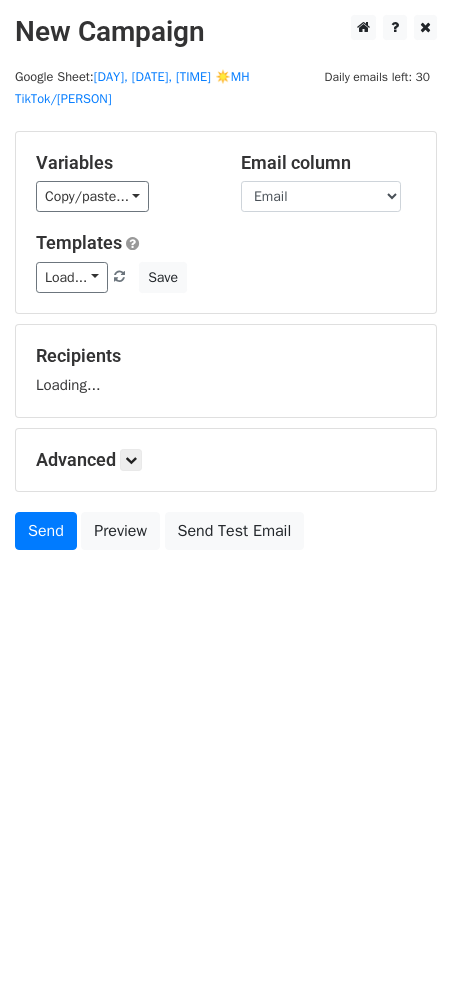 scroll, scrollTop: 0, scrollLeft: 0, axis: both 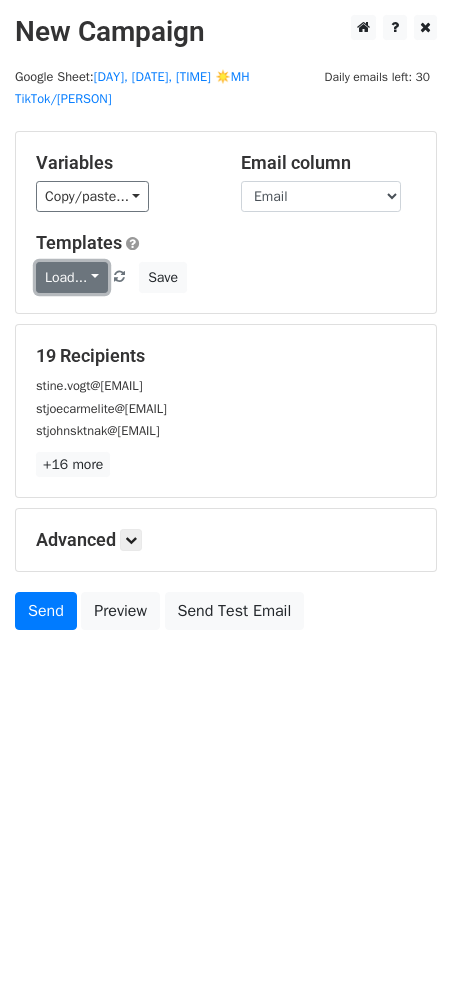 click on "Load..." at bounding box center [72, 277] 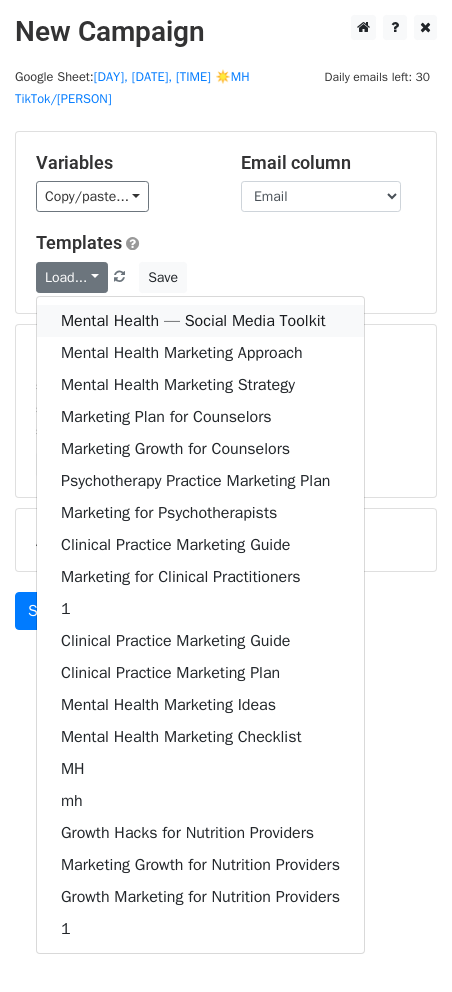 click on "Mental Health — Social Media Toolkit" at bounding box center (200, 321) 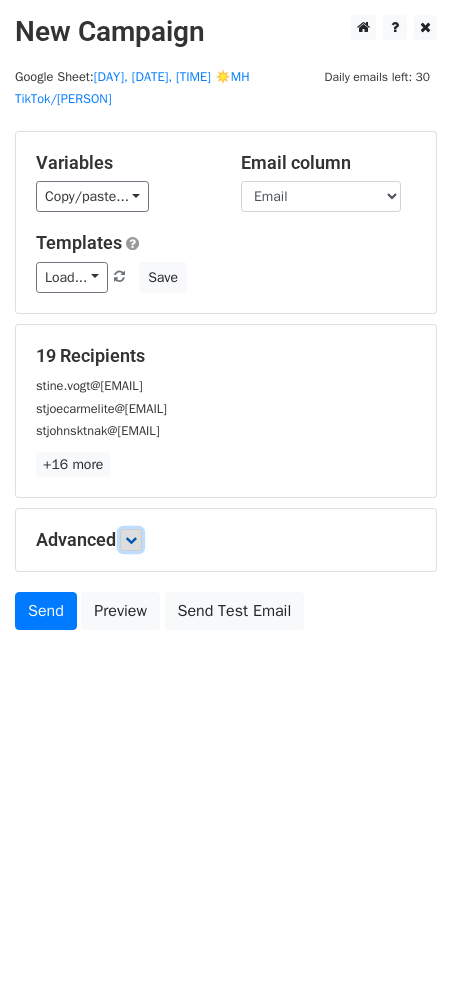 click at bounding box center (131, 540) 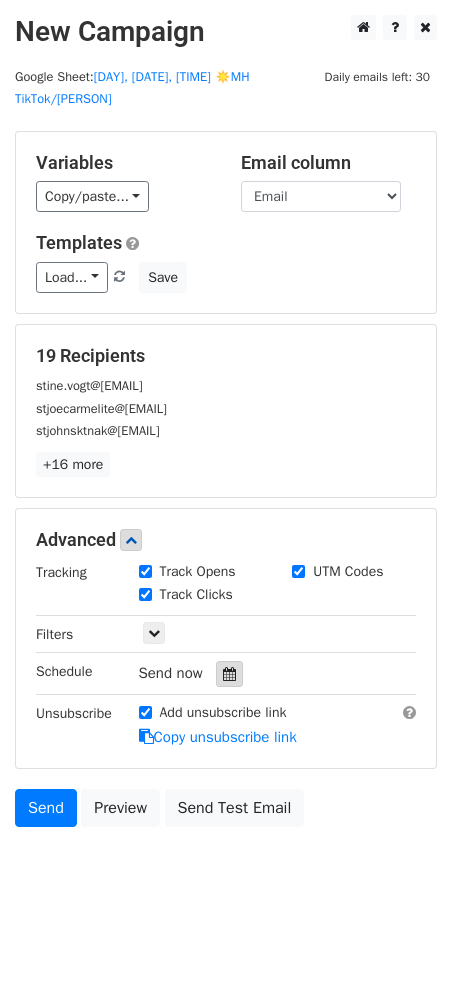 click at bounding box center [229, 674] 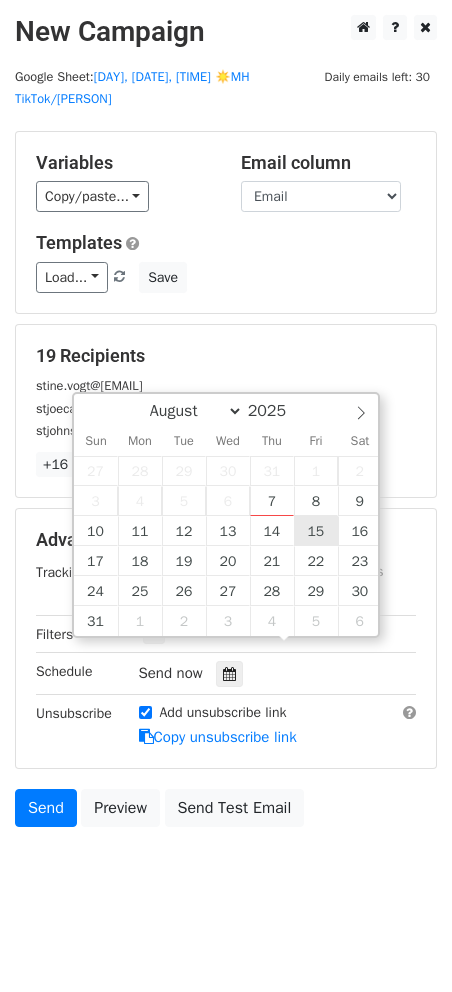 type on "2025-08-15 12:00" 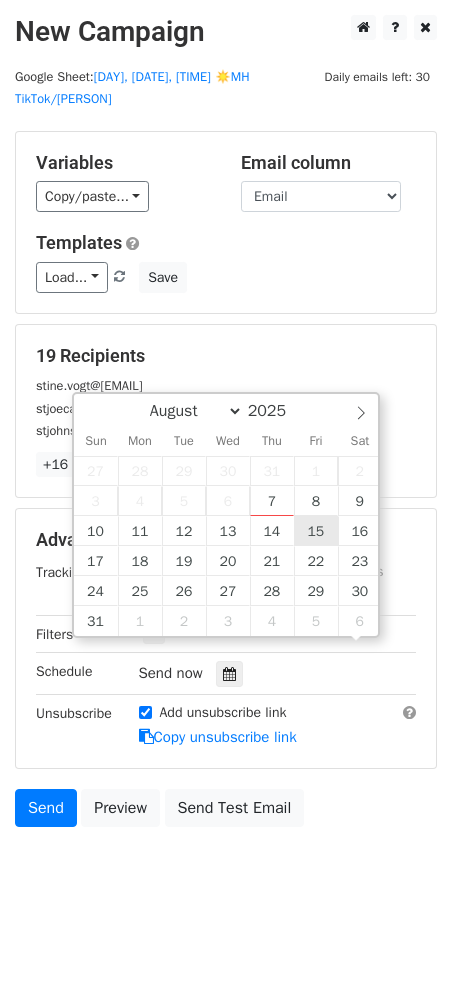 scroll, scrollTop: 1, scrollLeft: 0, axis: vertical 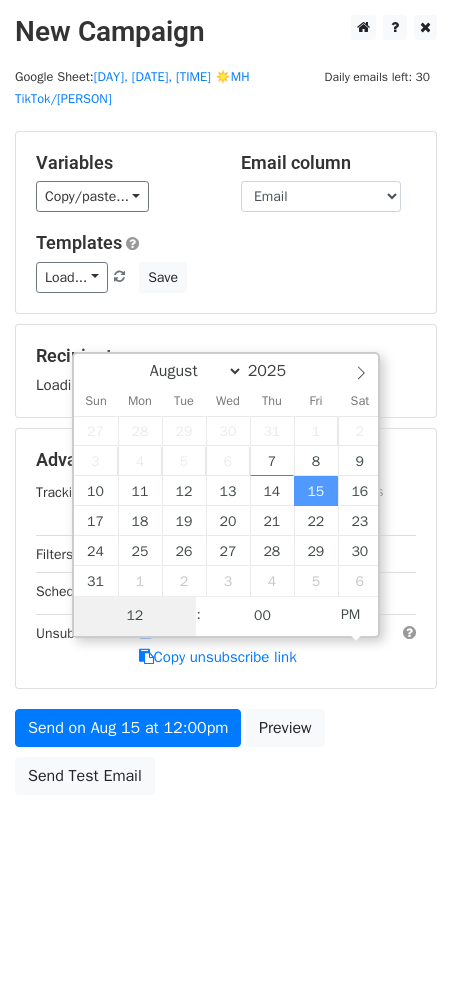 type on "2" 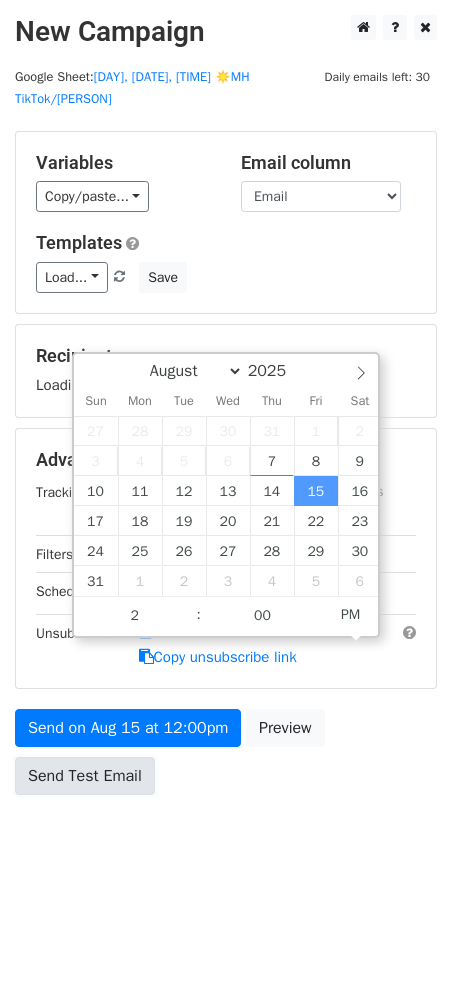 type on "2025-08-15 14:00" 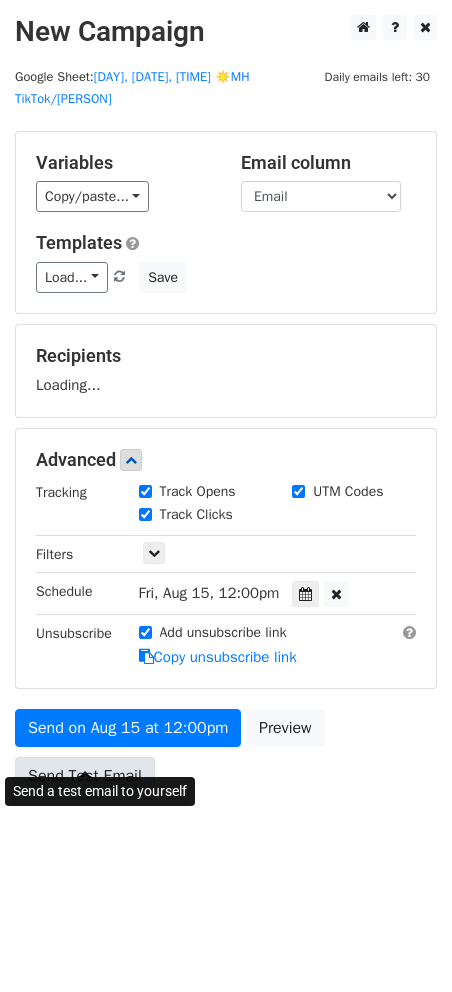 click on "Send on Aug 15 at 12:00pm
Preview
Send Test Email" at bounding box center [226, 757] 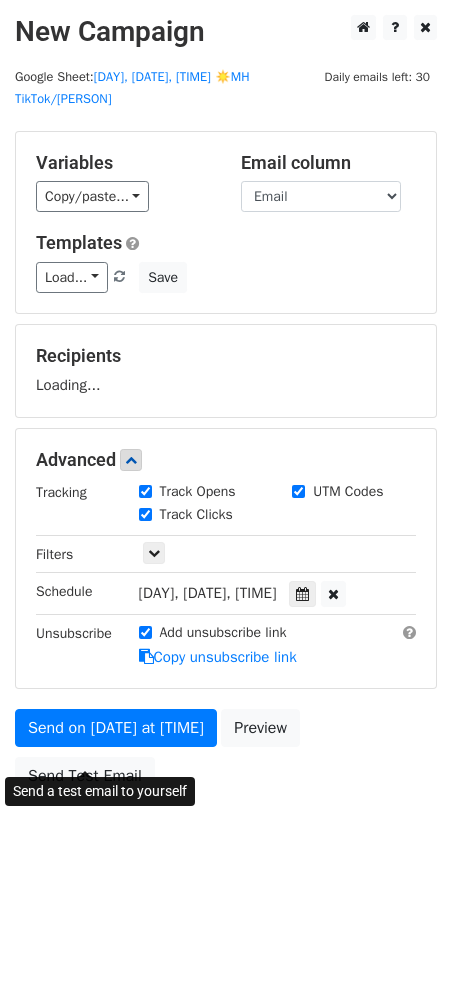click on "Send on Aug 15 at 2:00pm
Preview
Send Test Email" at bounding box center [226, 757] 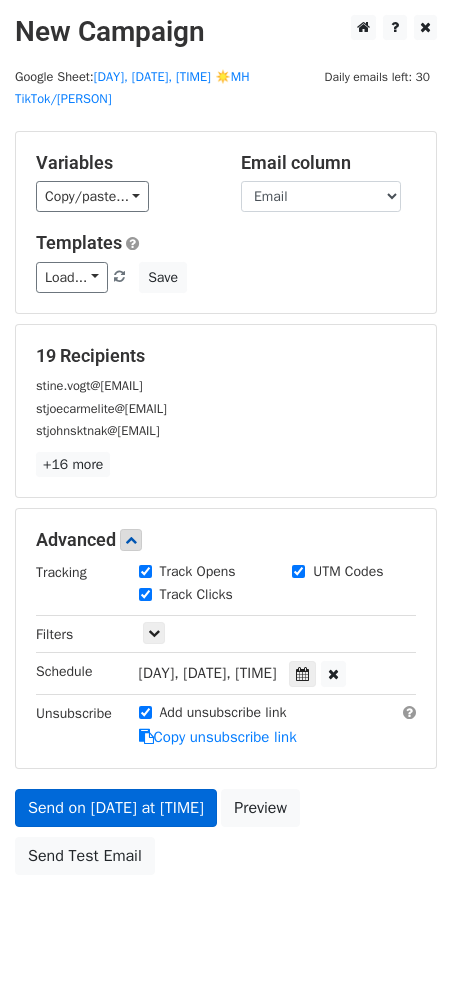 click on "Add unsubscribe link
Copy unsubscribe link" at bounding box center (278, 725) 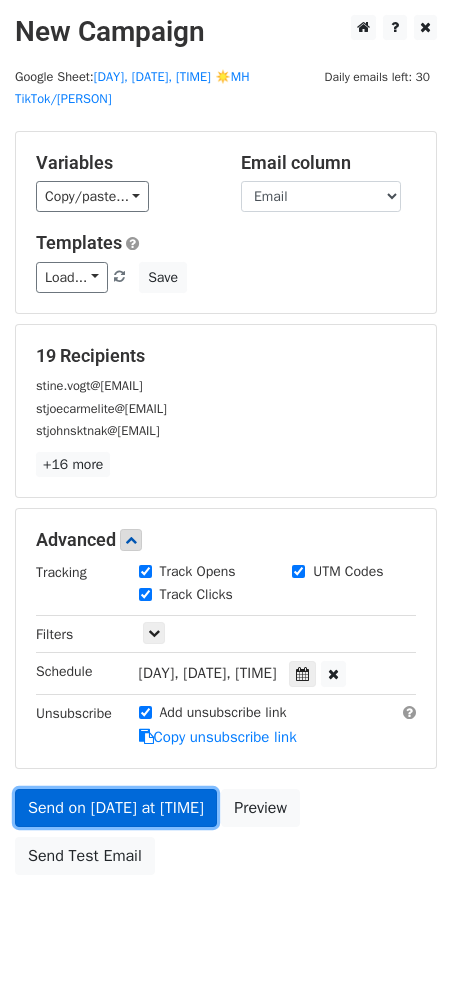 click on "Send on Aug 15 at 2:00pm" at bounding box center (116, 808) 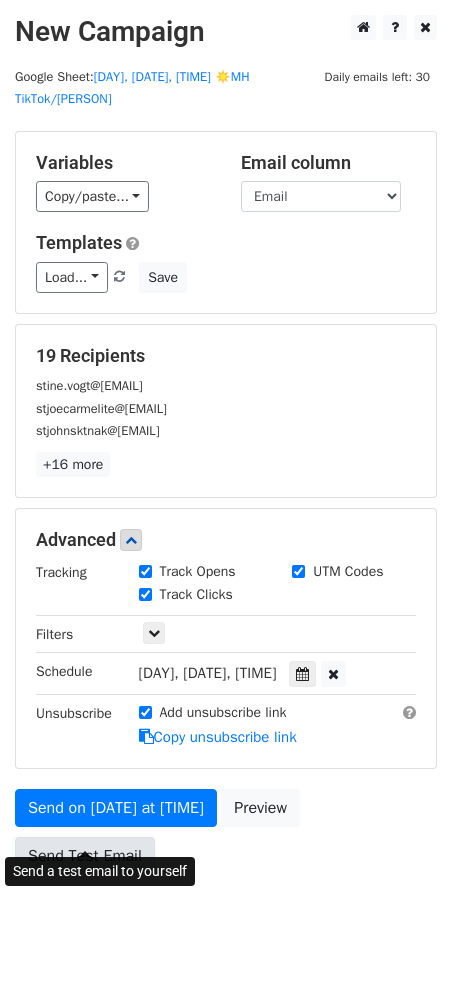 click on "Send Test Email" at bounding box center (85, 856) 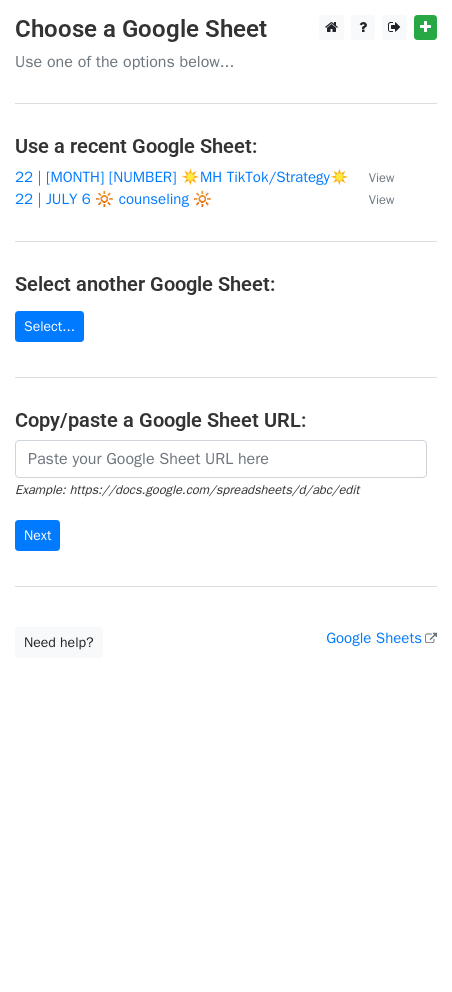 scroll, scrollTop: 0, scrollLeft: 0, axis: both 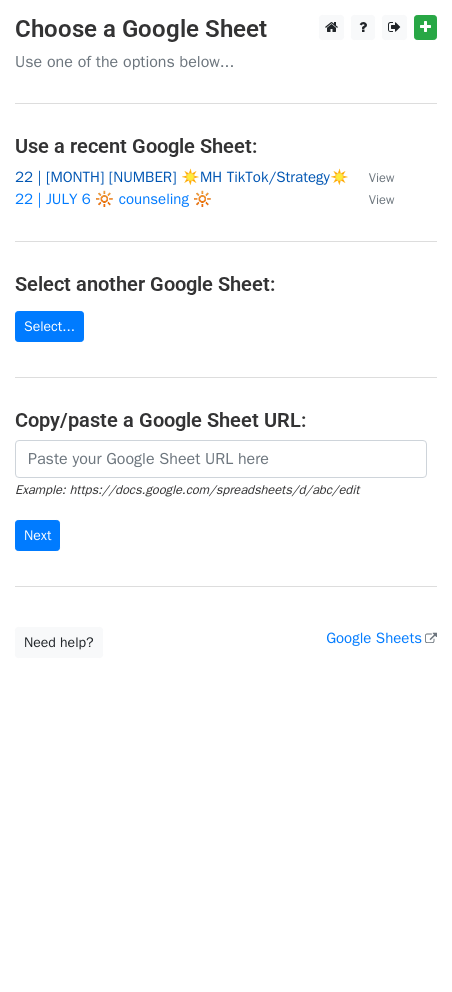 click on "22 | AUG 6 ☀️MH TikTok/Strategy☀️" at bounding box center [182, 177] 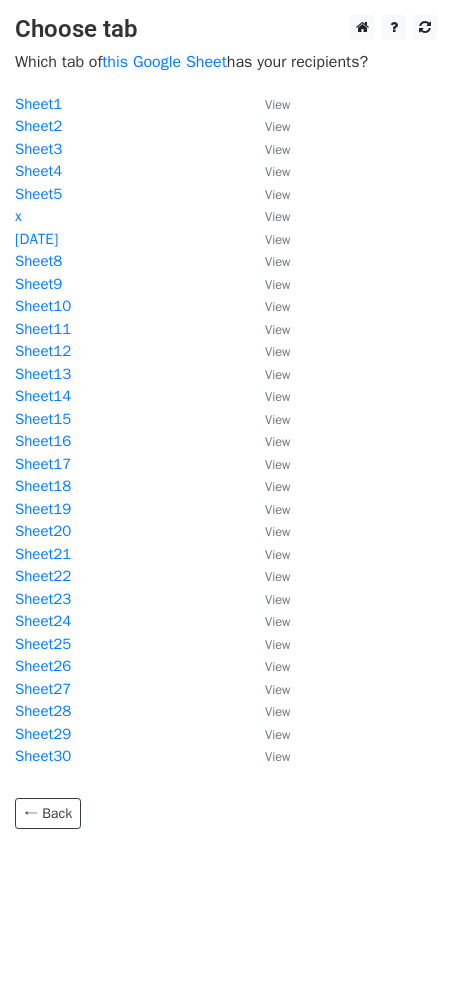scroll, scrollTop: 0, scrollLeft: 0, axis: both 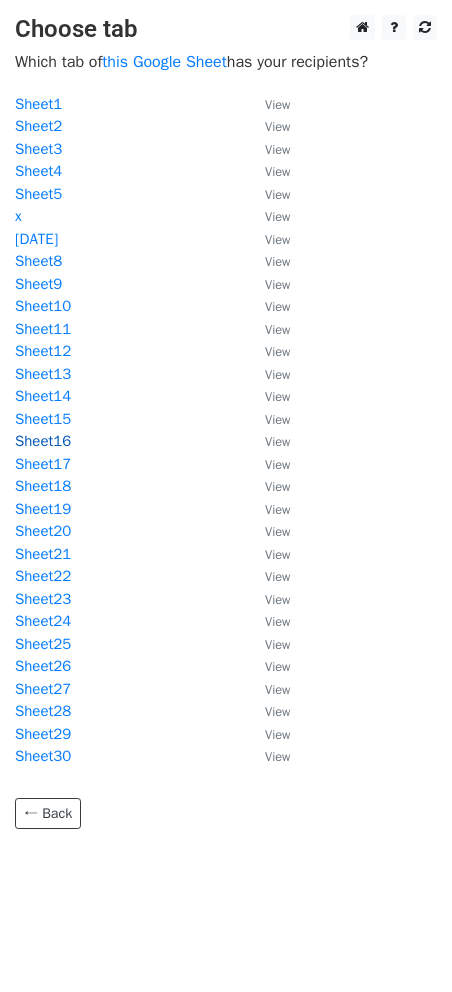 click on "Sheet16" at bounding box center [43, 441] 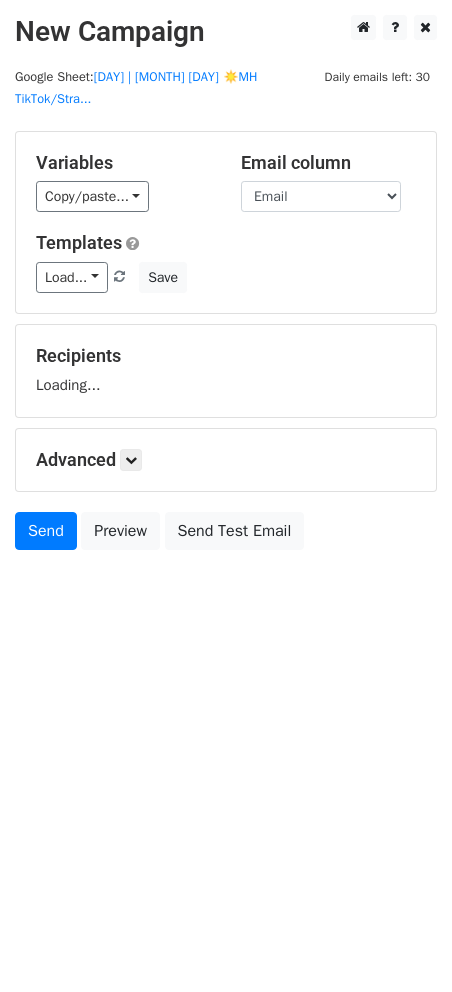 scroll, scrollTop: 0, scrollLeft: 0, axis: both 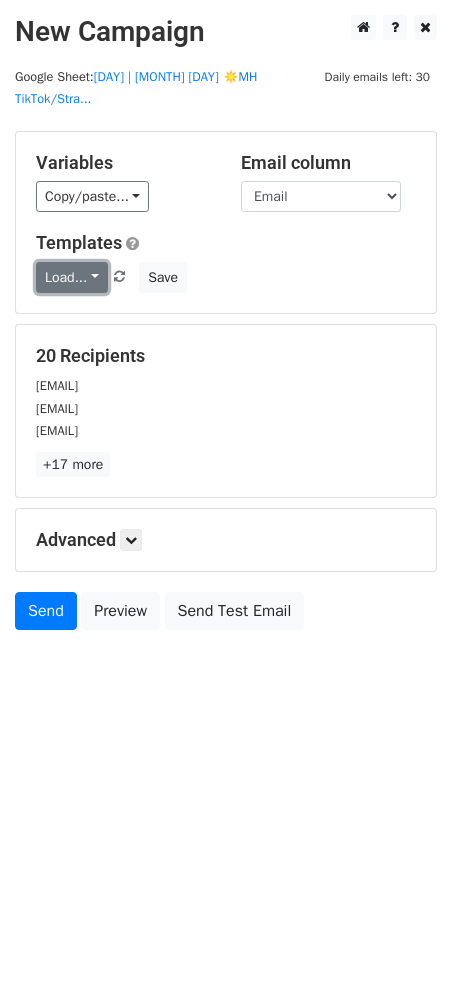 click on "Load..." at bounding box center [72, 277] 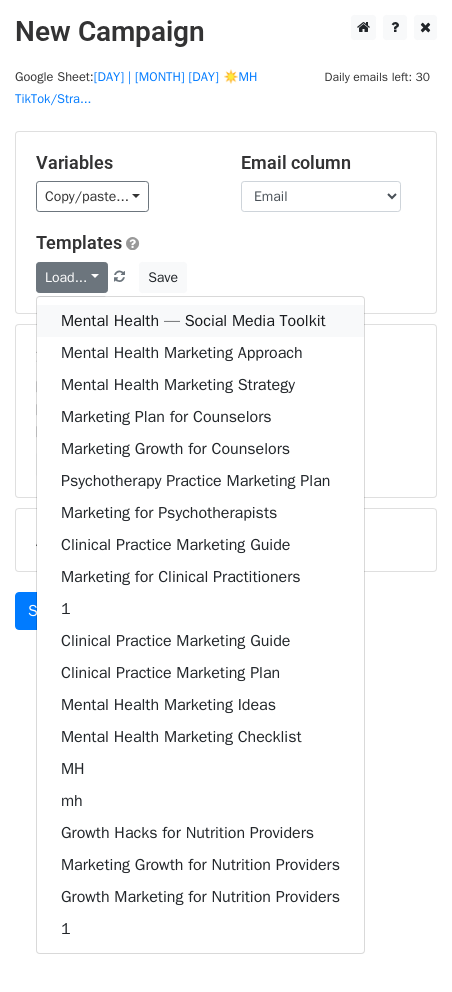 click on "Mental Health — Social Media Toolkit" at bounding box center [200, 321] 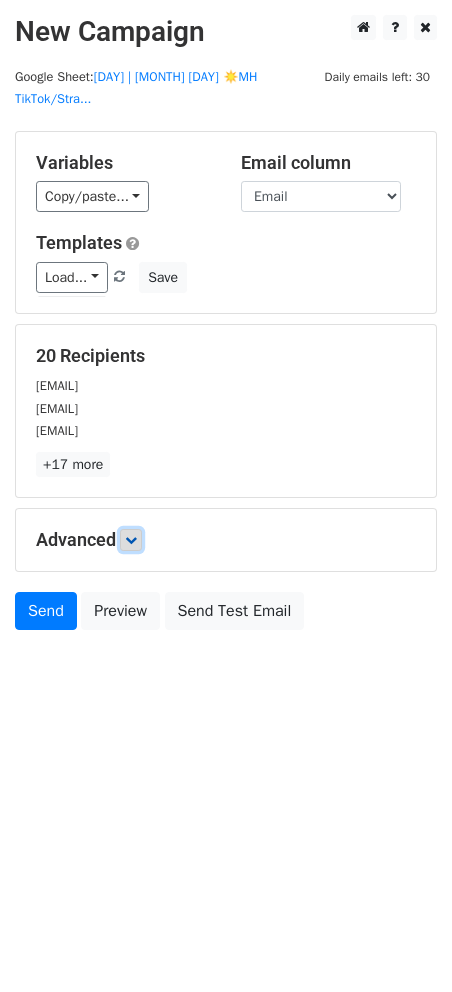 click at bounding box center (131, 540) 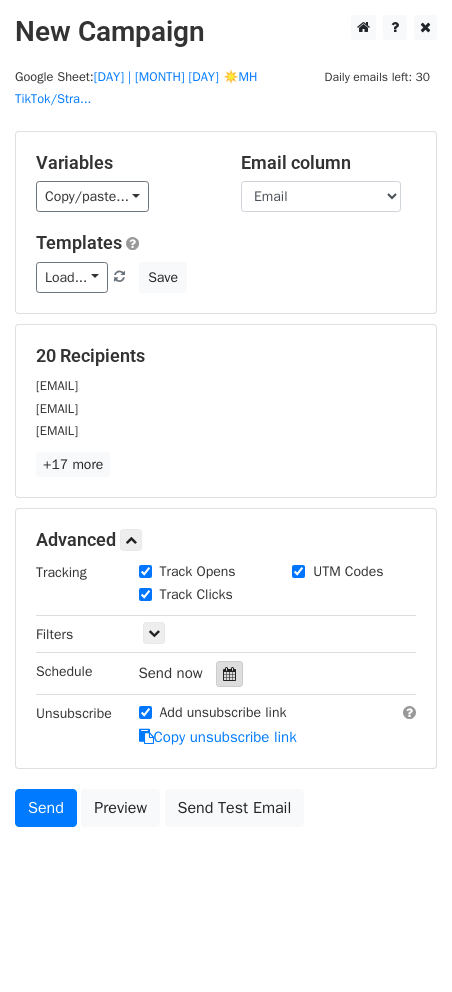 click at bounding box center (229, 674) 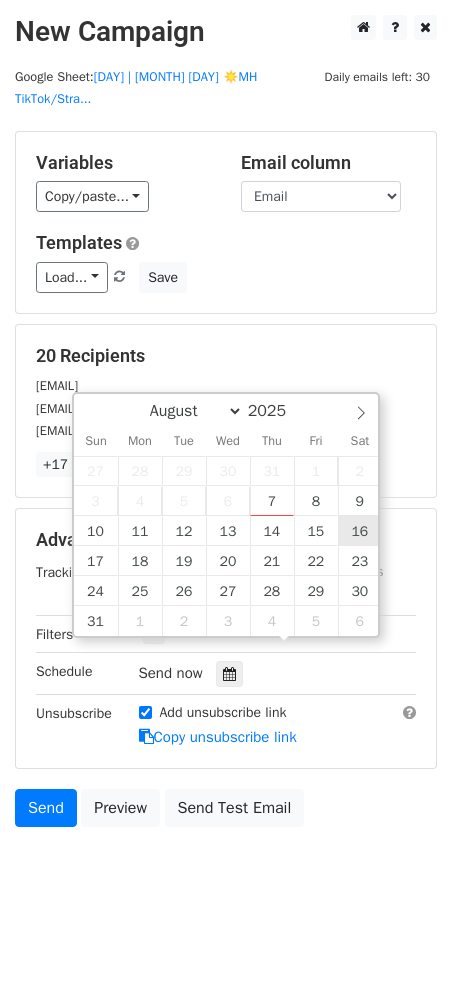 type on "2025-08-16 12:00" 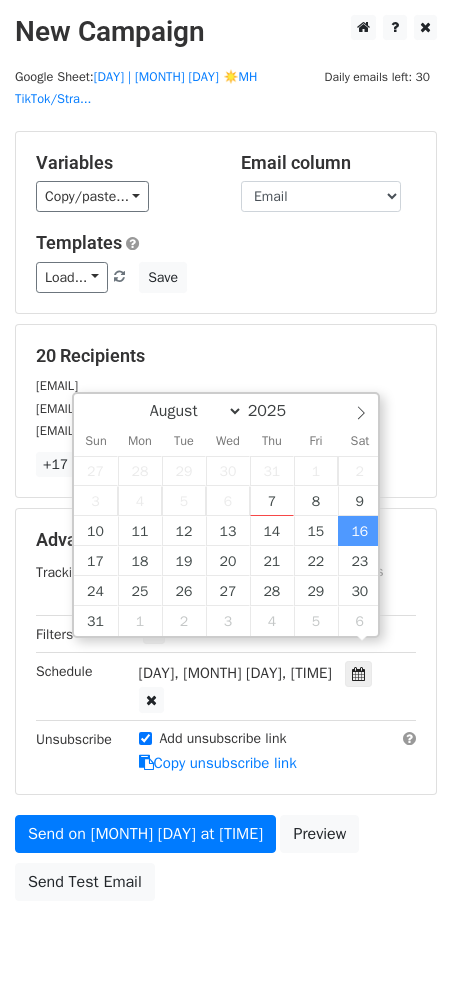 scroll, scrollTop: 1, scrollLeft: 0, axis: vertical 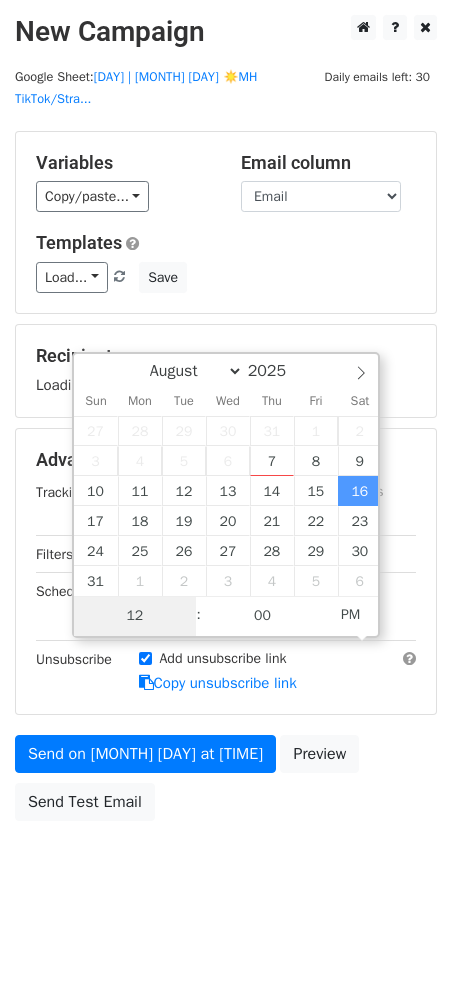type on "3" 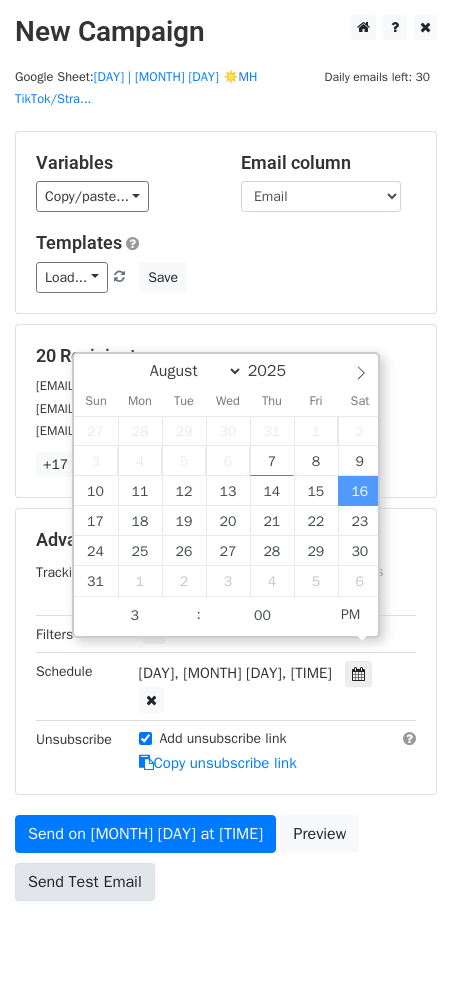 type on "2025-08-16 15:00" 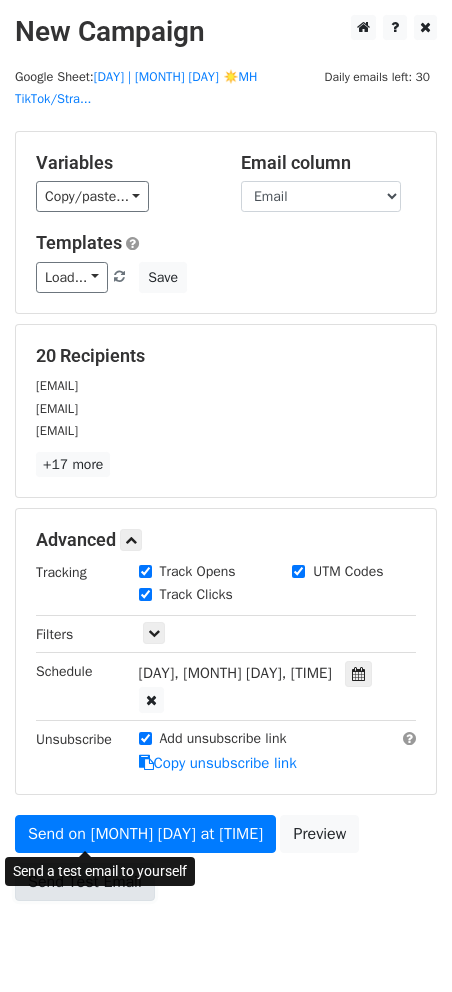 click on "Send Test Email" at bounding box center [85, 882] 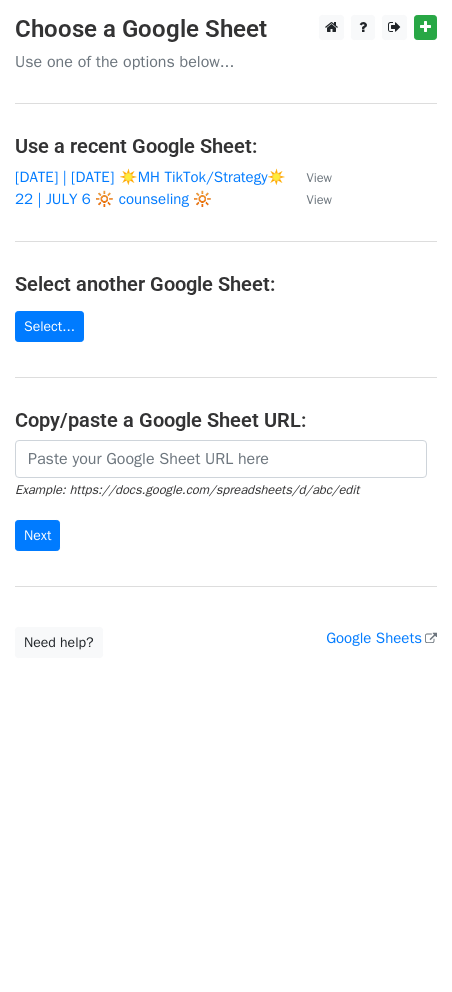 scroll, scrollTop: 0, scrollLeft: 0, axis: both 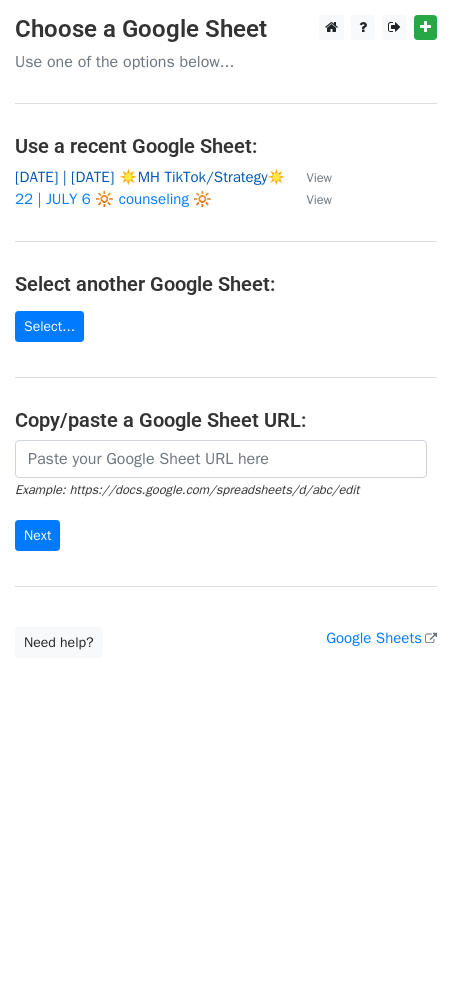 click on "[DATE] | [DATE] ☀️MH TikTok/Strategy☀️" at bounding box center [151, 177] 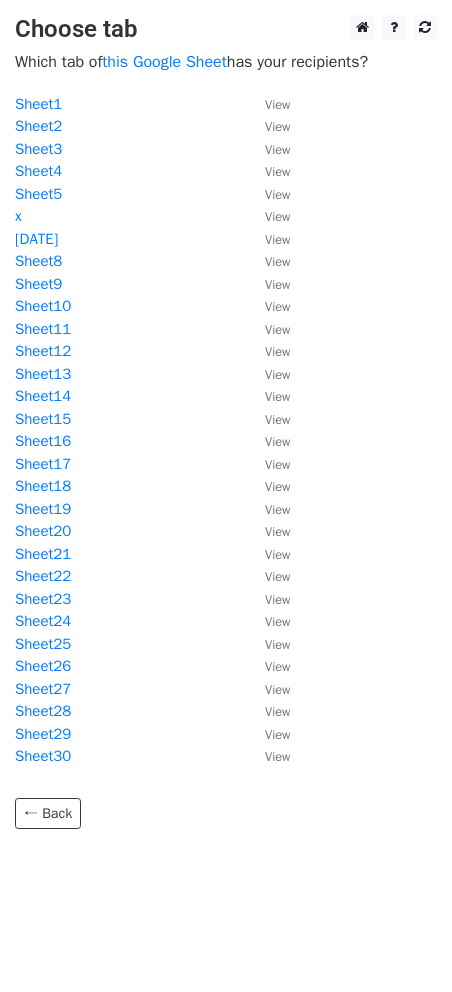 scroll, scrollTop: 0, scrollLeft: 0, axis: both 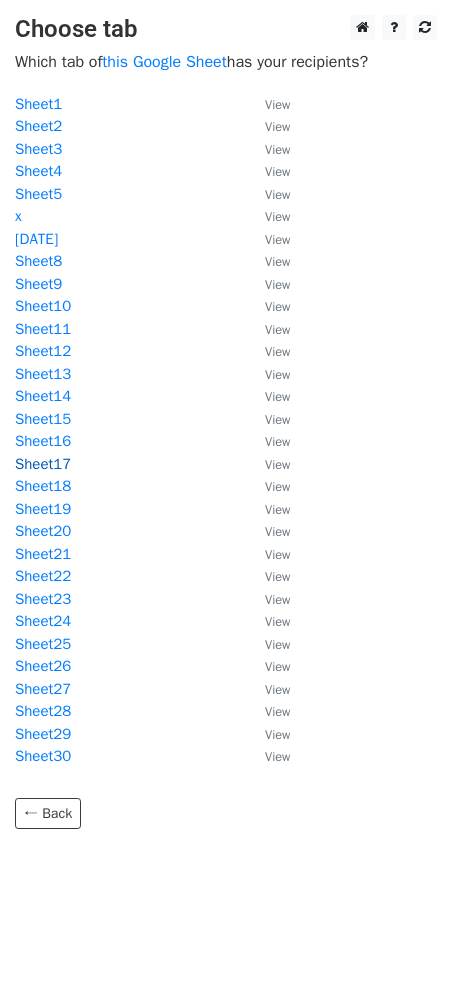 click on "Sheet17" at bounding box center (43, 464) 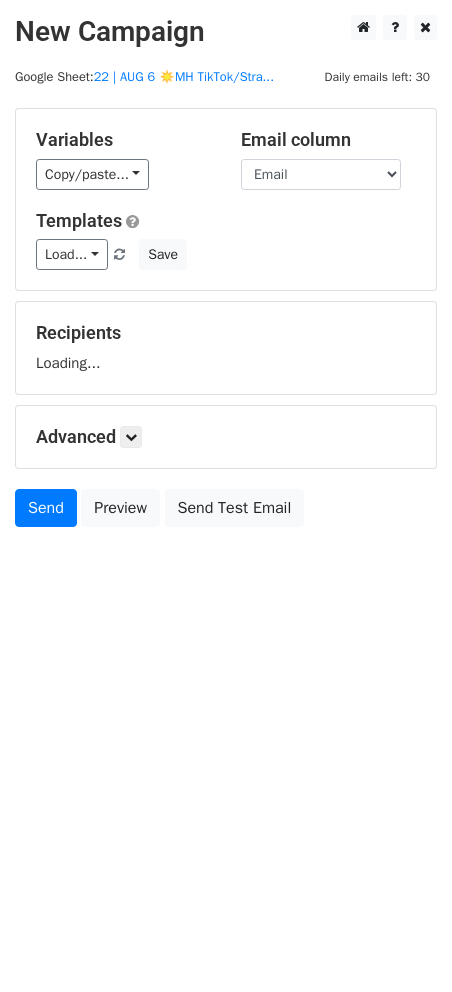scroll, scrollTop: 0, scrollLeft: 0, axis: both 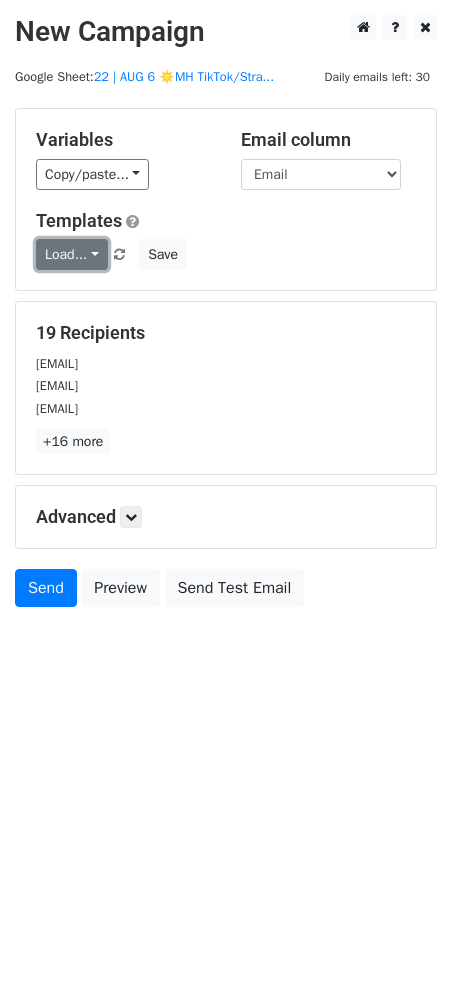 click on "Load..." at bounding box center (72, 254) 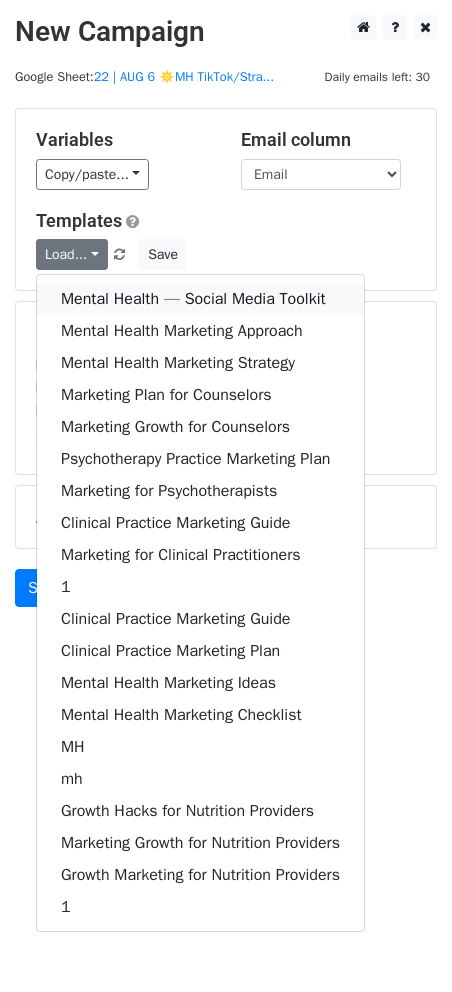 click on "Mental Health — Social Media Toolkit" at bounding box center [200, 299] 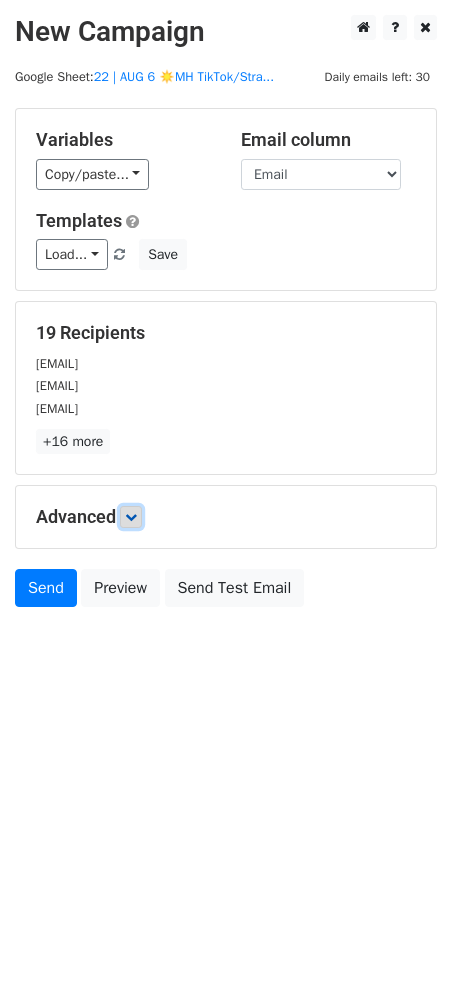 click at bounding box center (131, 517) 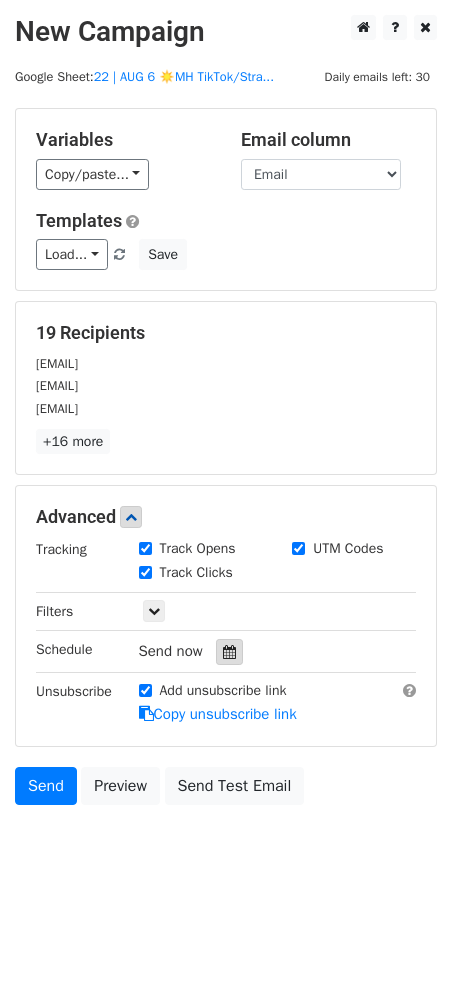 click at bounding box center [229, 652] 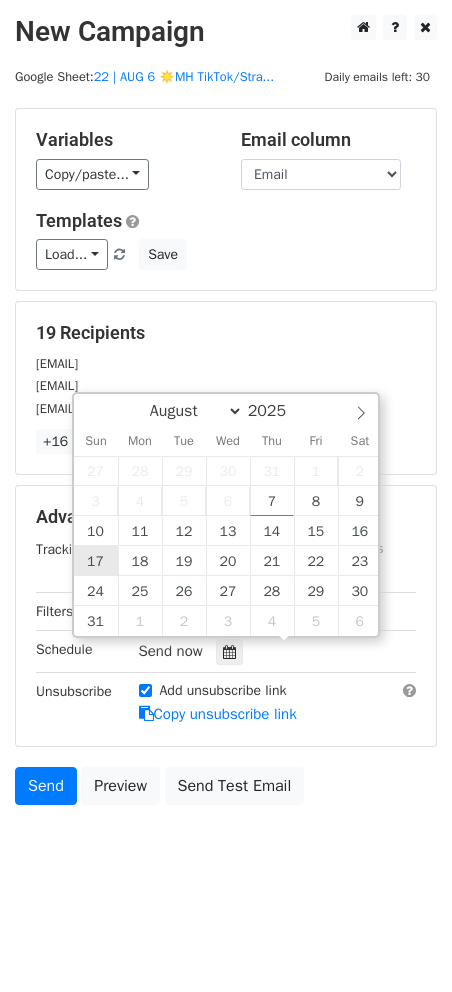 type on "2025-08-17 12:00" 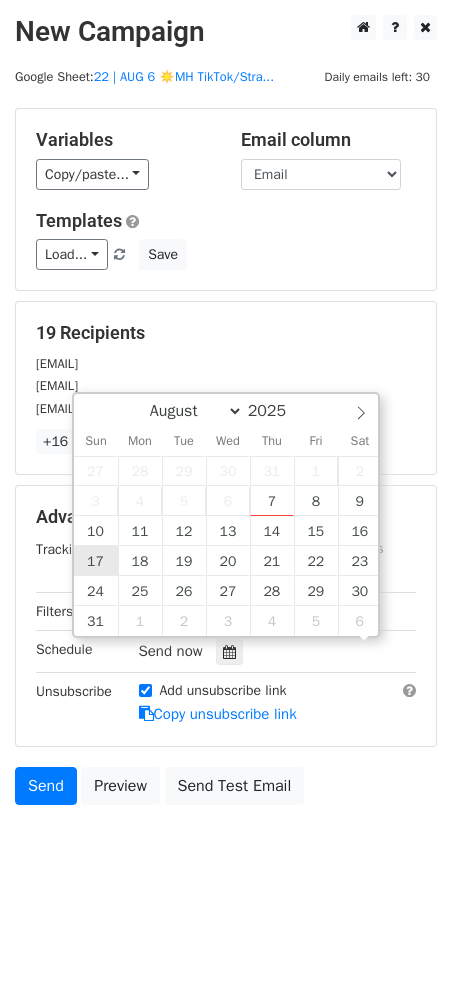 scroll, scrollTop: 1, scrollLeft: 0, axis: vertical 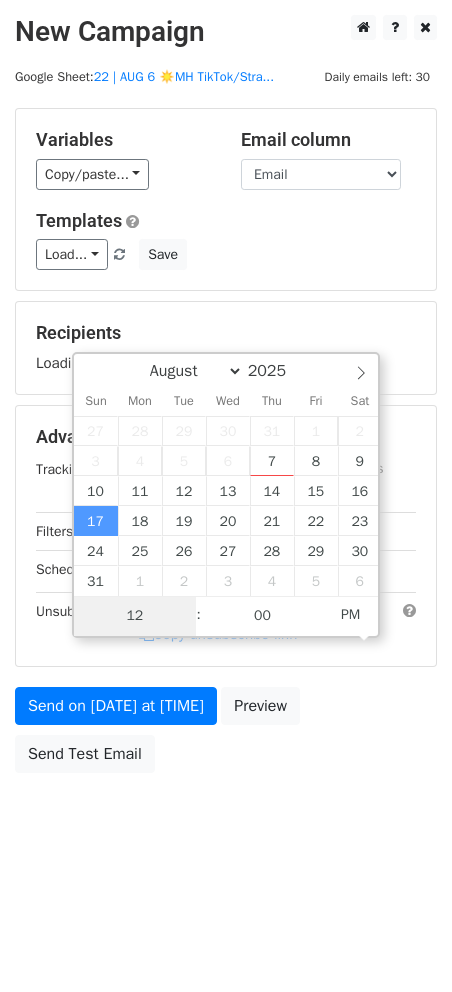 type on "2" 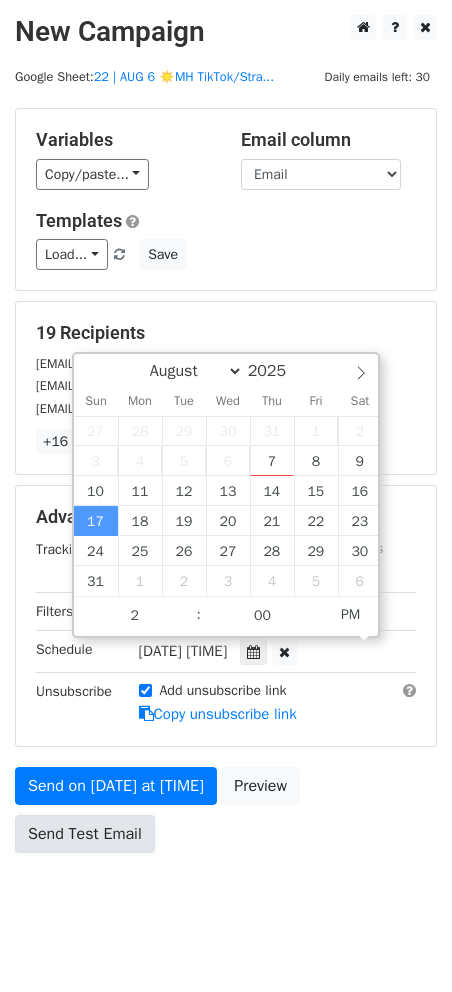 type on "2025-08-17 14:00" 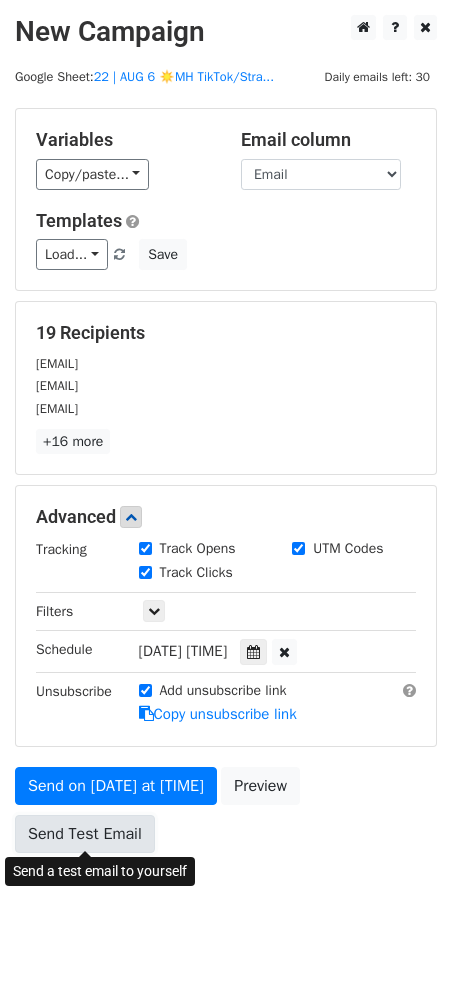 click on "Send Test Email" at bounding box center [85, 834] 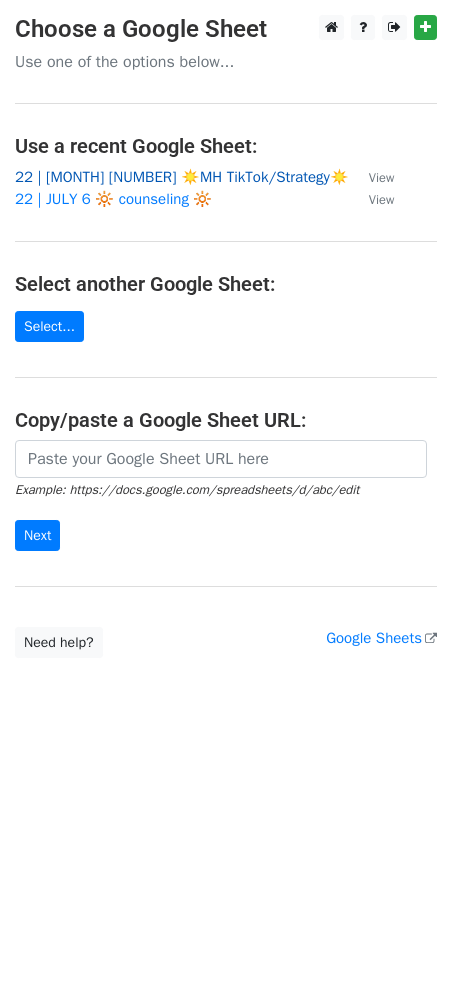 scroll, scrollTop: 0, scrollLeft: 0, axis: both 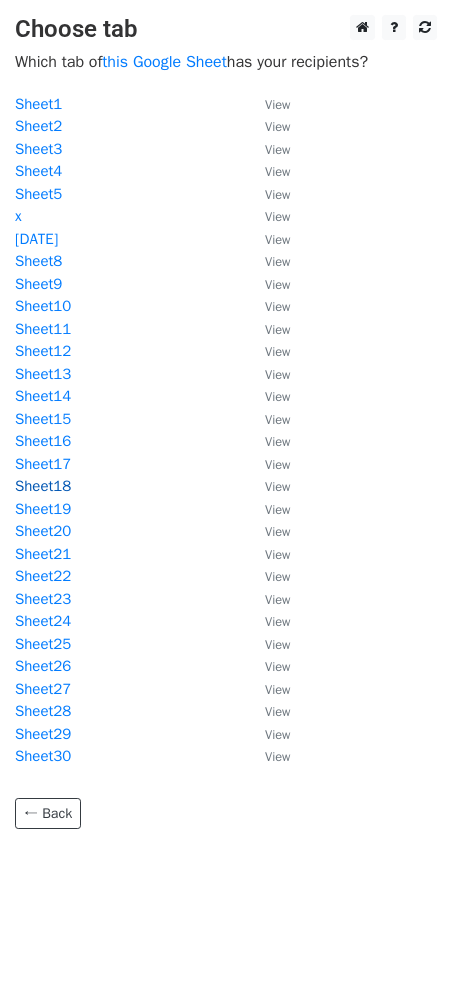 click on "Sheet18" at bounding box center [43, 486] 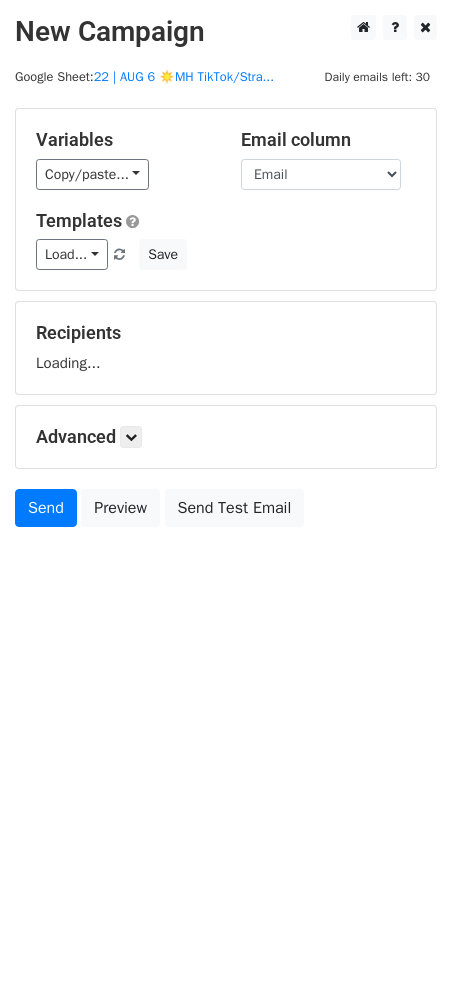 scroll, scrollTop: 0, scrollLeft: 0, axis: both 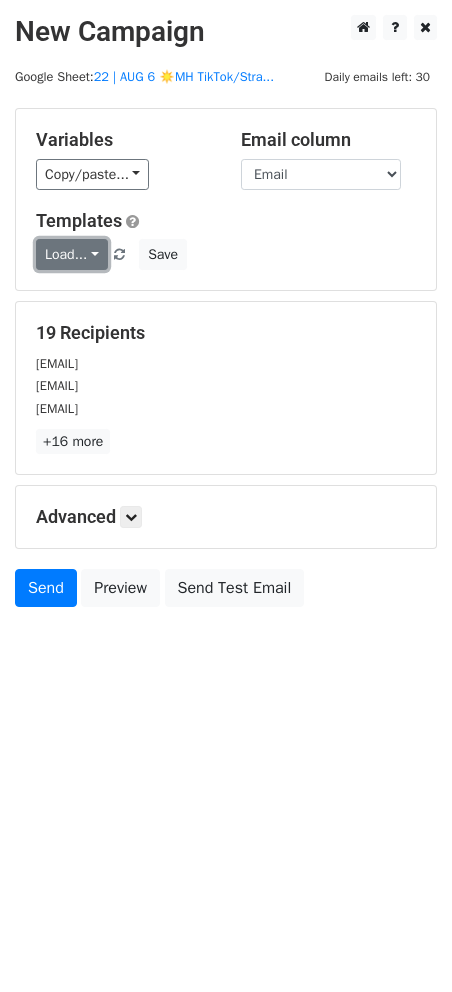 click on "Load..." at bounding box center [72, 254] 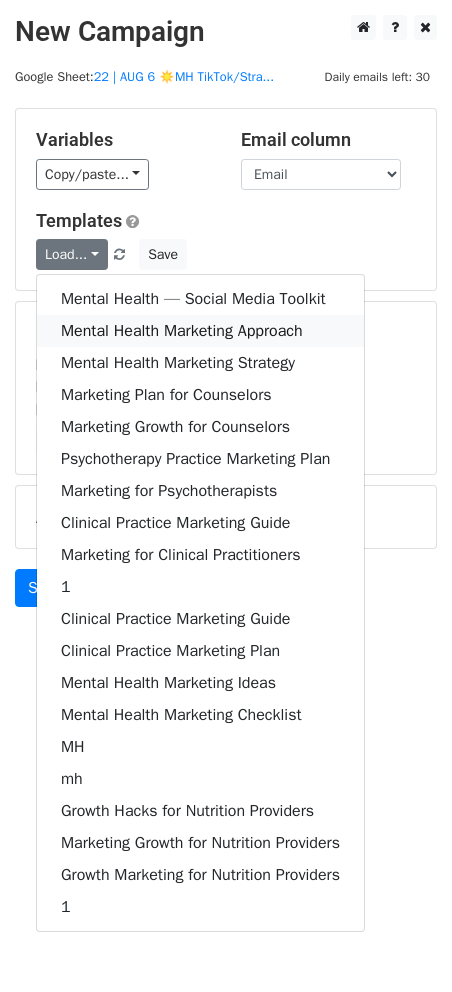 click on "Mental Health Marketing Approach" at bounding box center (200, 331) 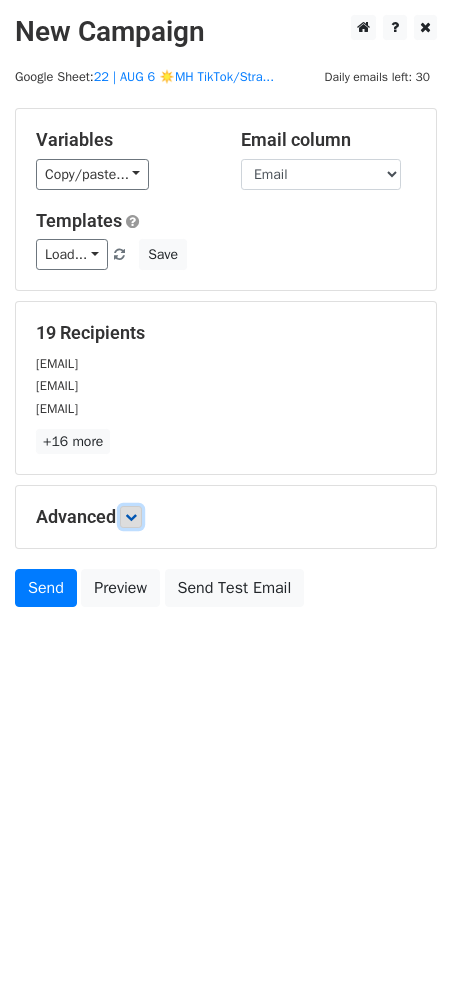 click at bounding box center [131, 517] 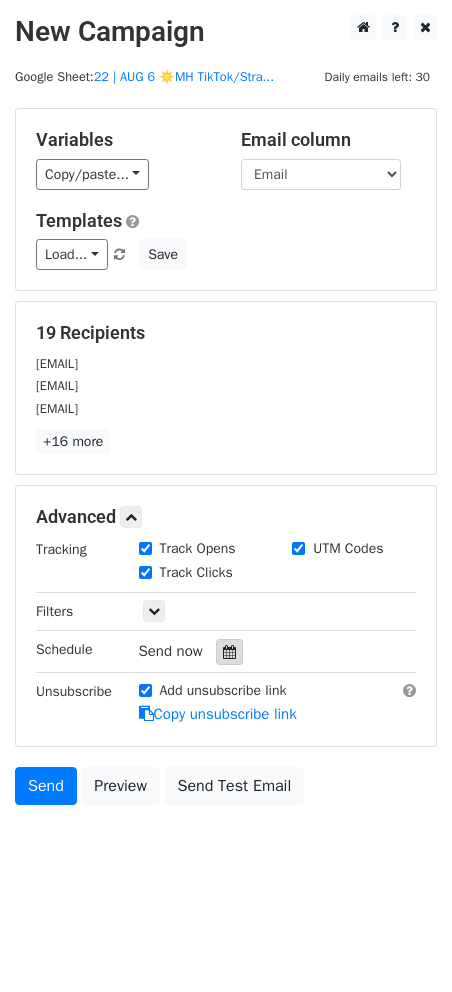 click at bounding box center (229, 652) 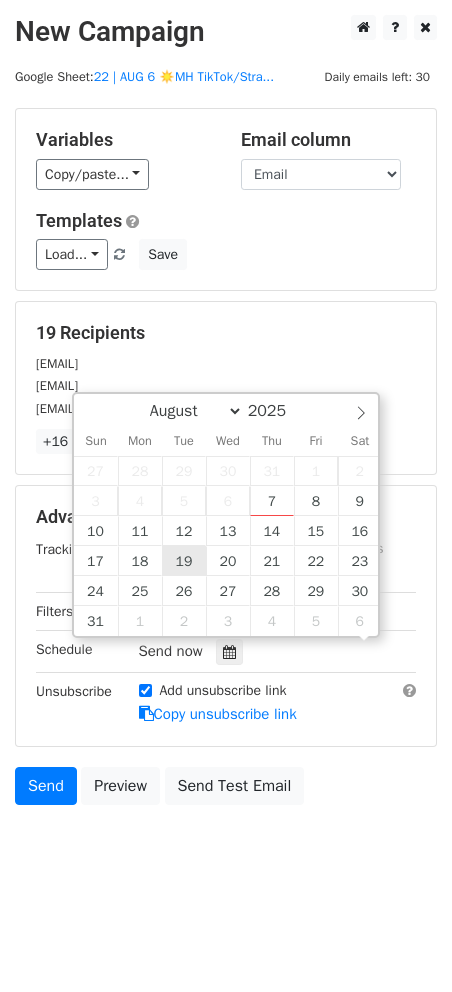 scroll, scrollTop: 1, scrollLeft: 0, axis: vertical 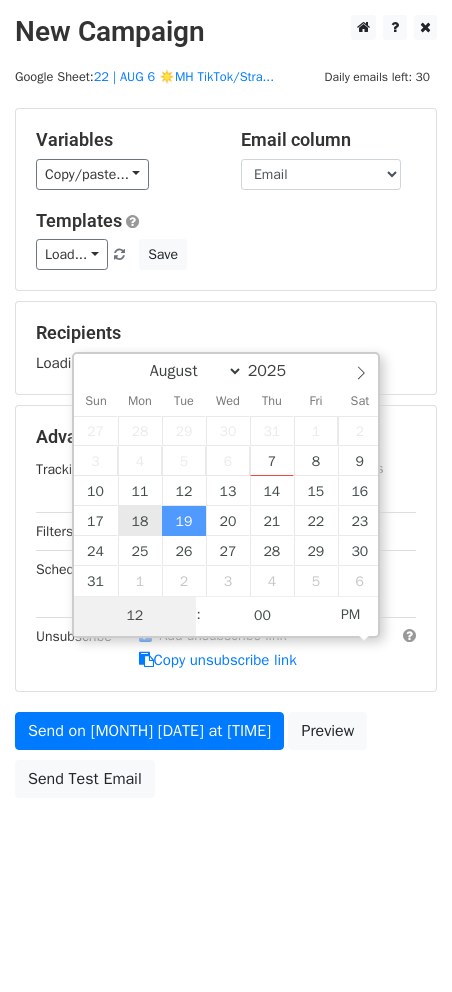 type on "2025-08-18 12:00" 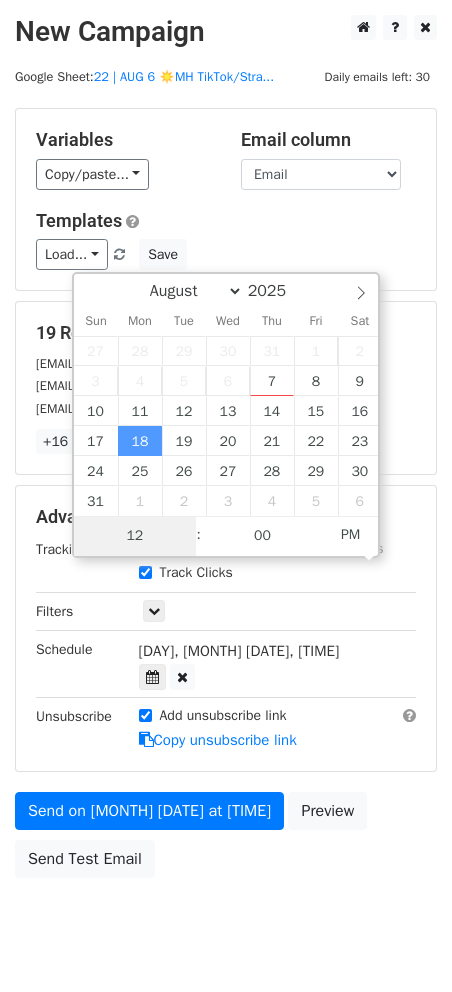 type on "2" 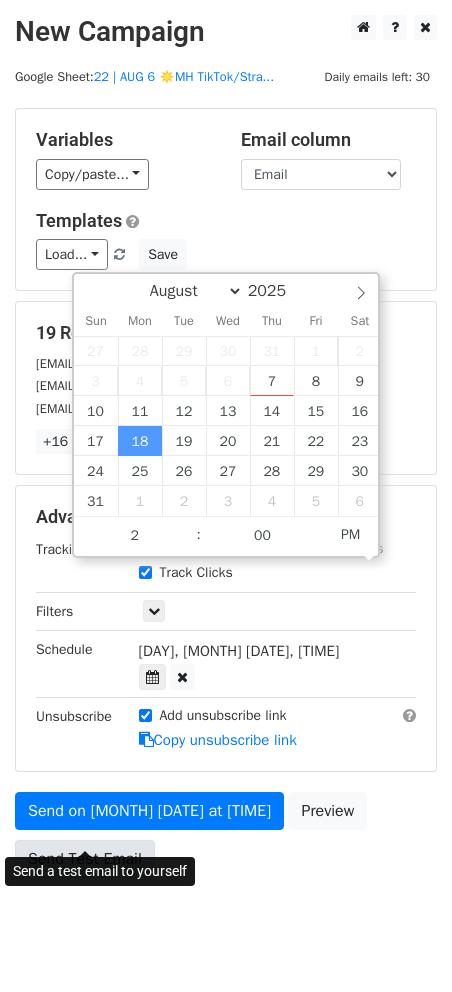 type on "2025-08-18 14:00" 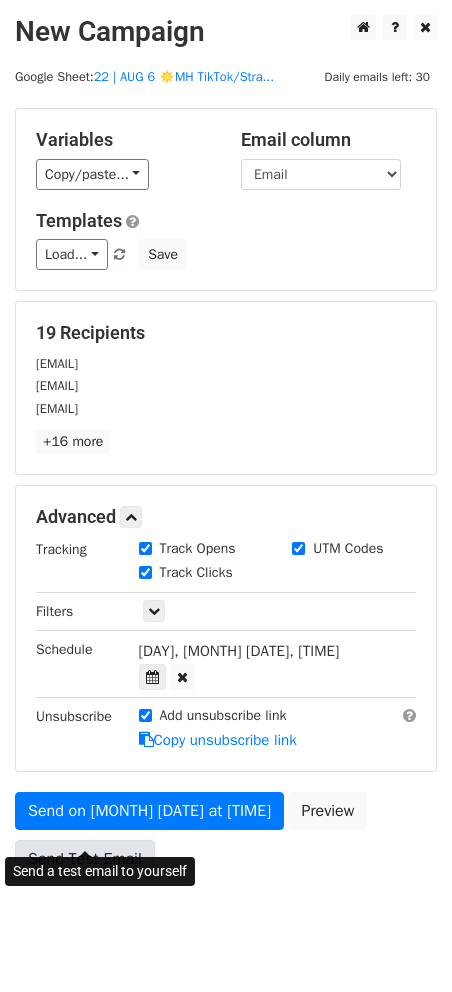 click on "Send Test Email" at bounding box center (85, 859) 